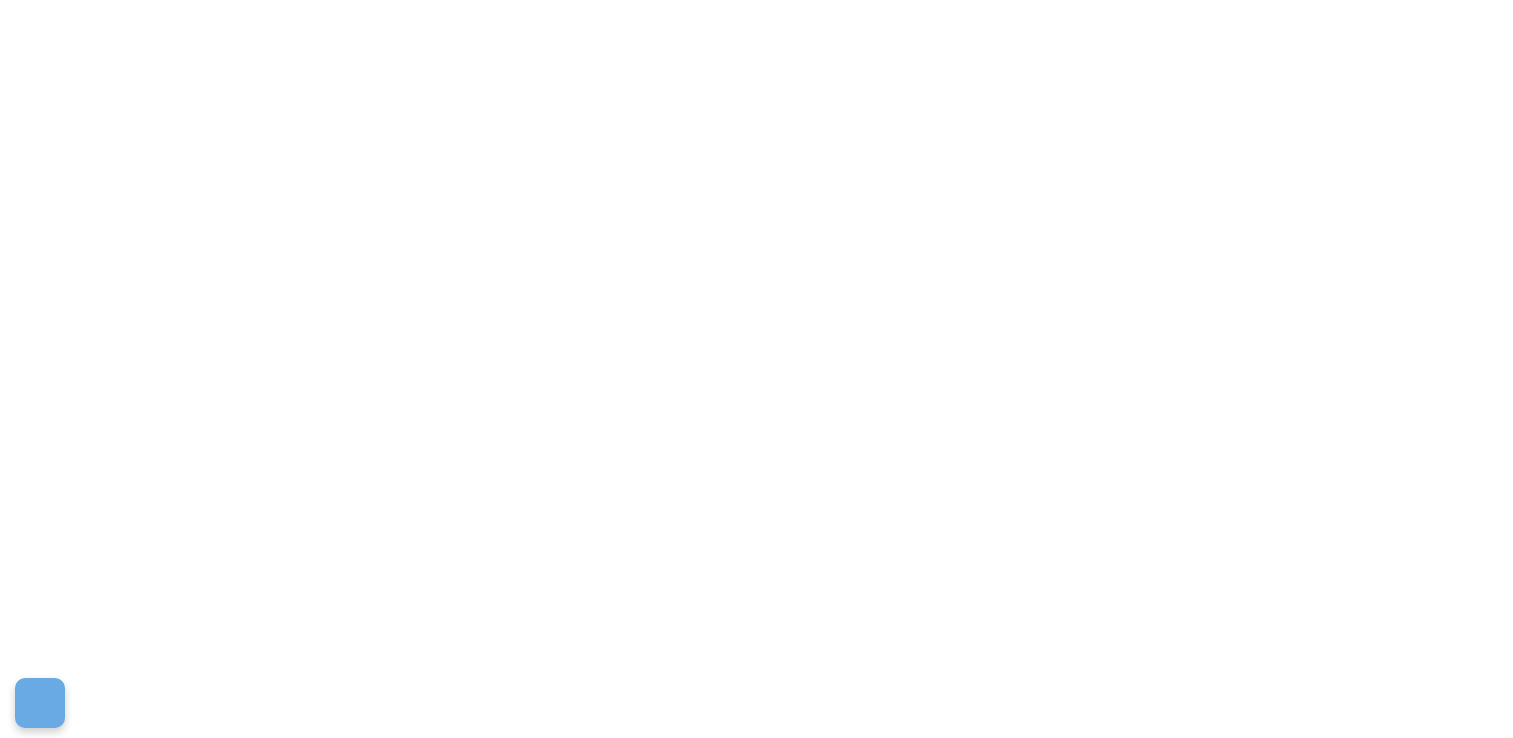 scroll, scrollTop: 0, scrollLeft: 0, axis: both 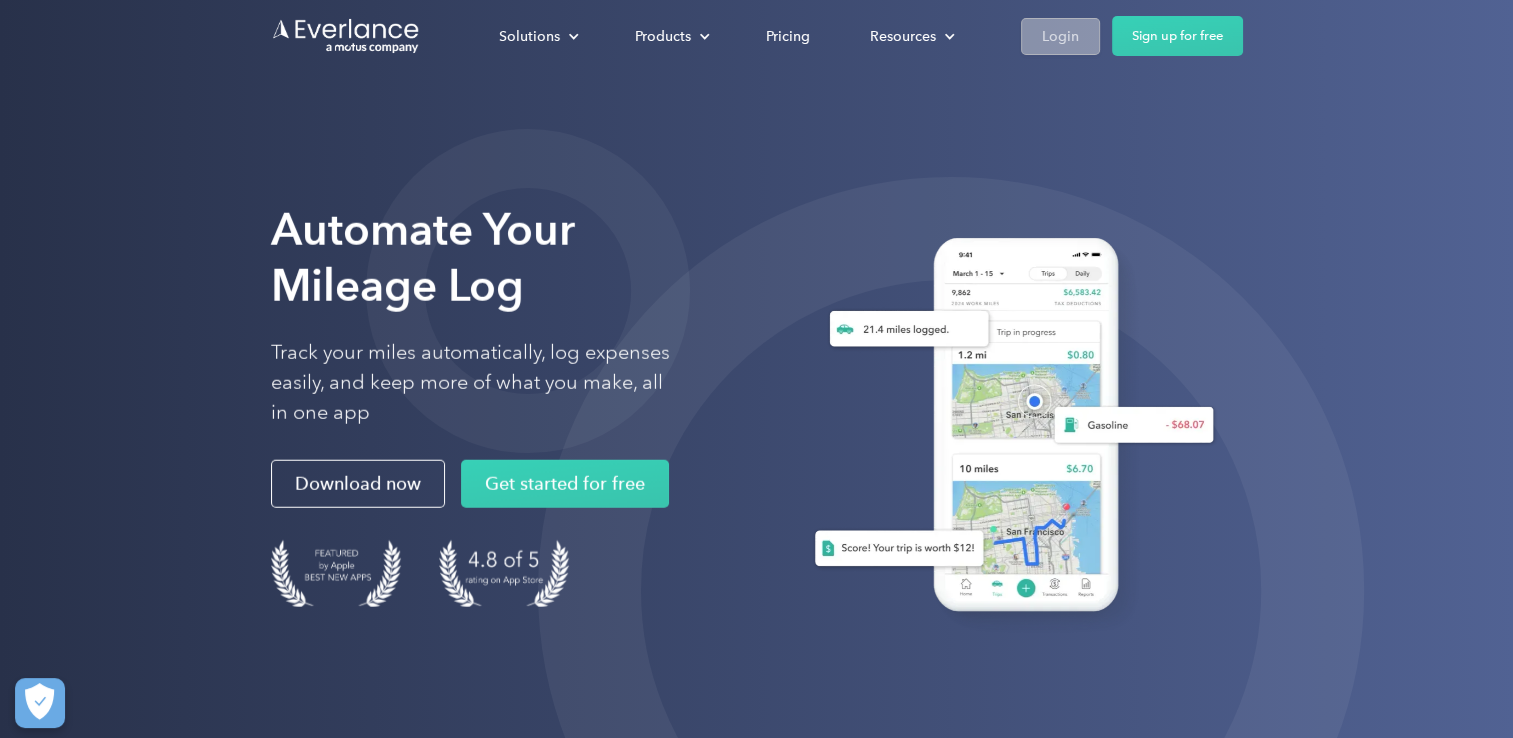 click on "Login" at bounding box center (1060, 36) 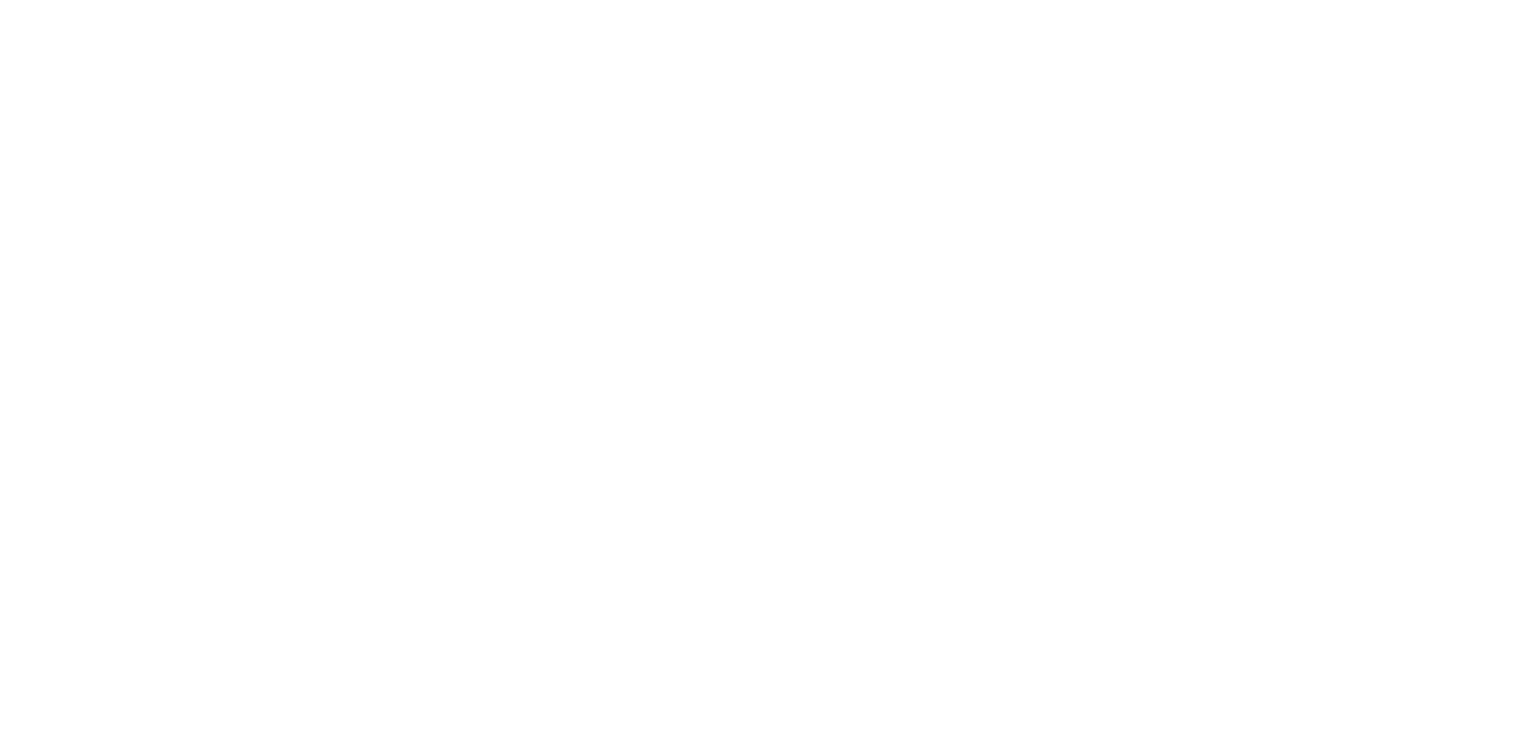 scroll, scrollTop: 0, scrollLeft: 0, axis: both 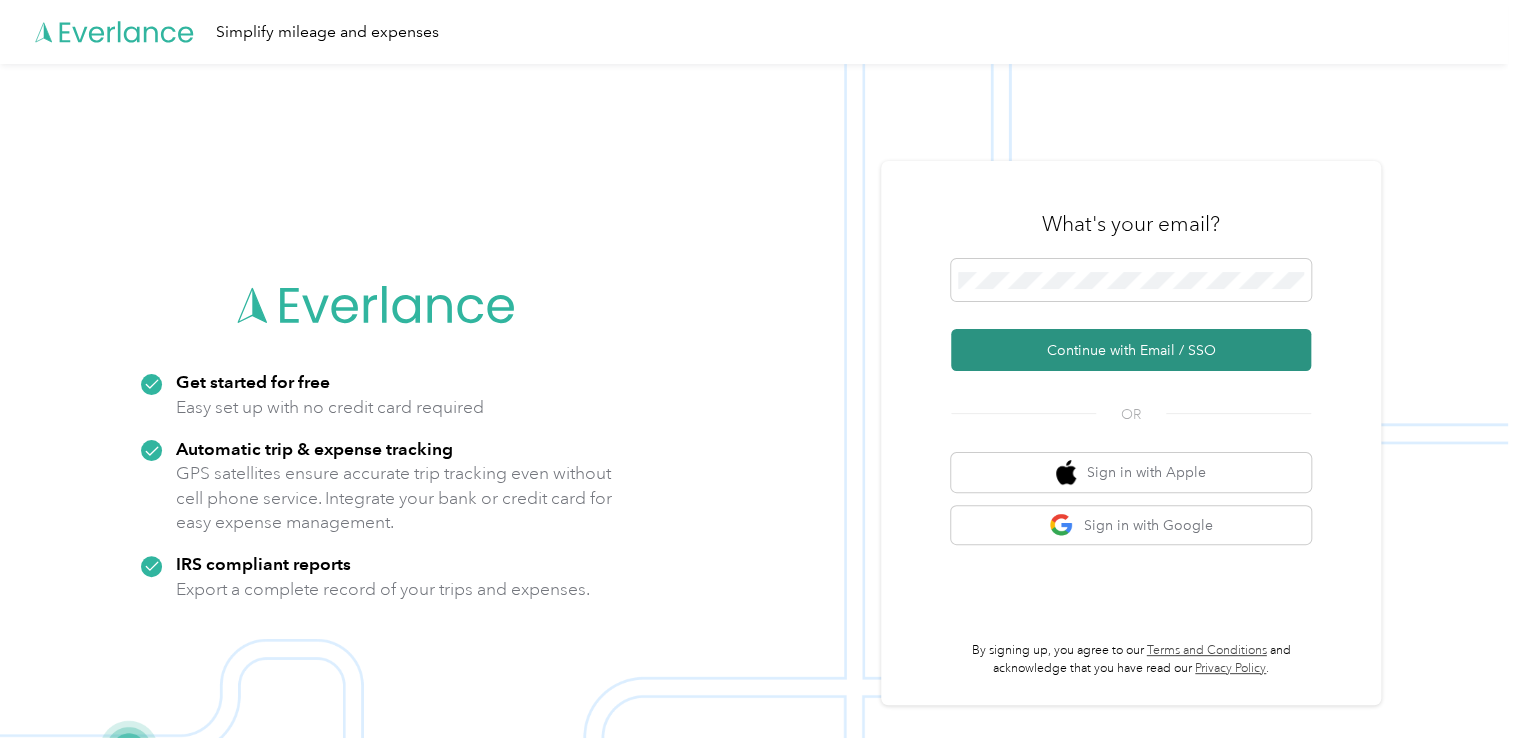 click on "Continue with Email / SSO" at bounding box center [1131, 350] 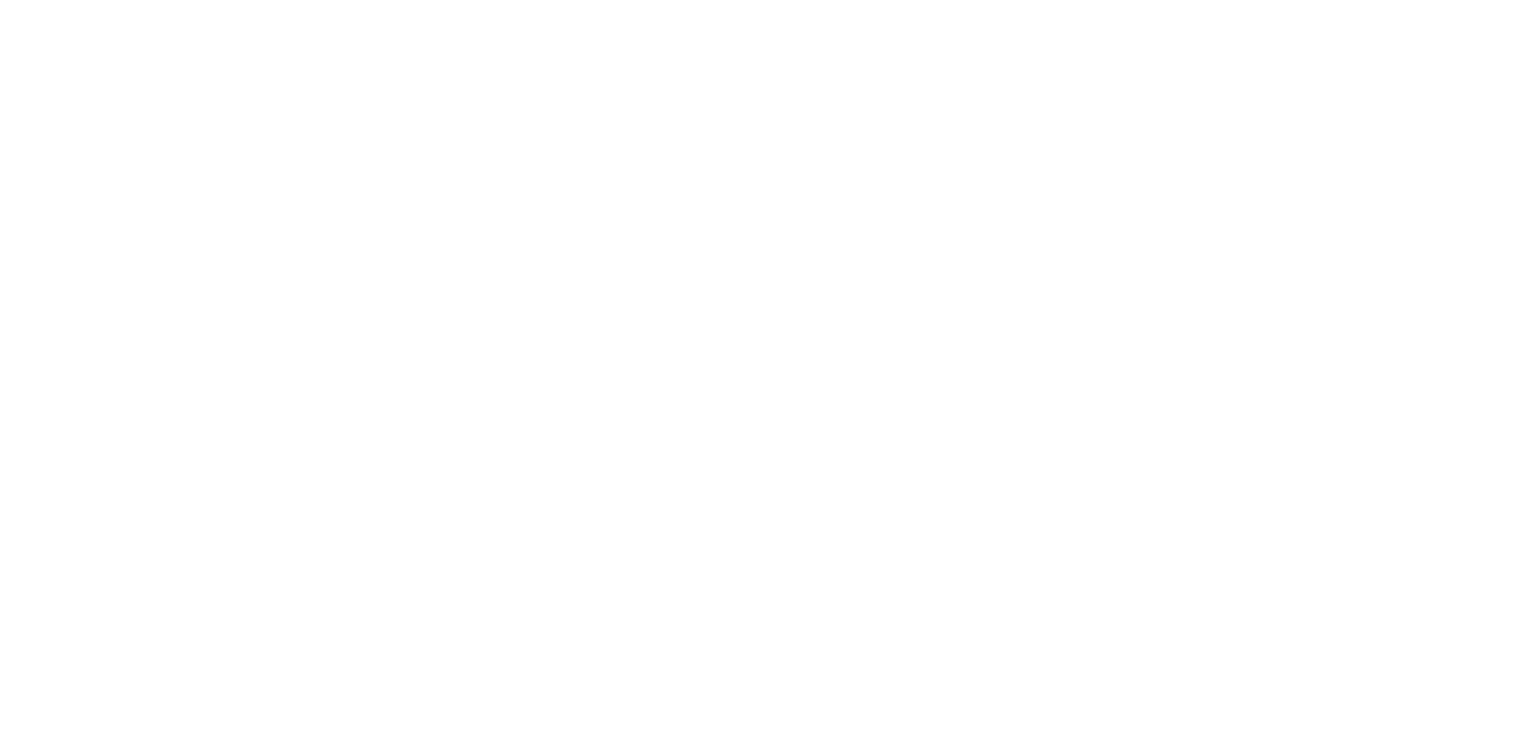 scroll, scrollTop: 0, scrollLeft: 0, axis: both 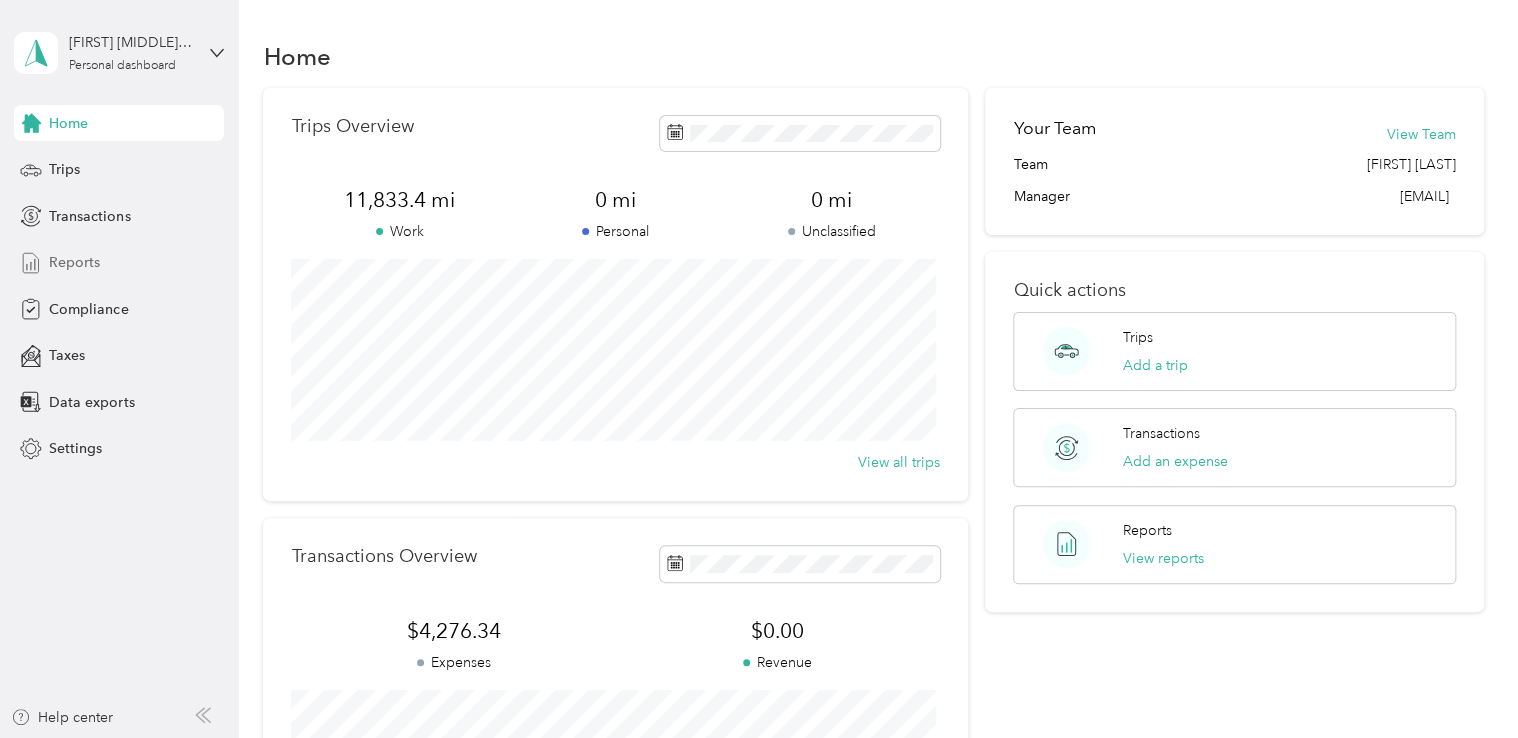click on "Reports" at bounding box center [74, 262] 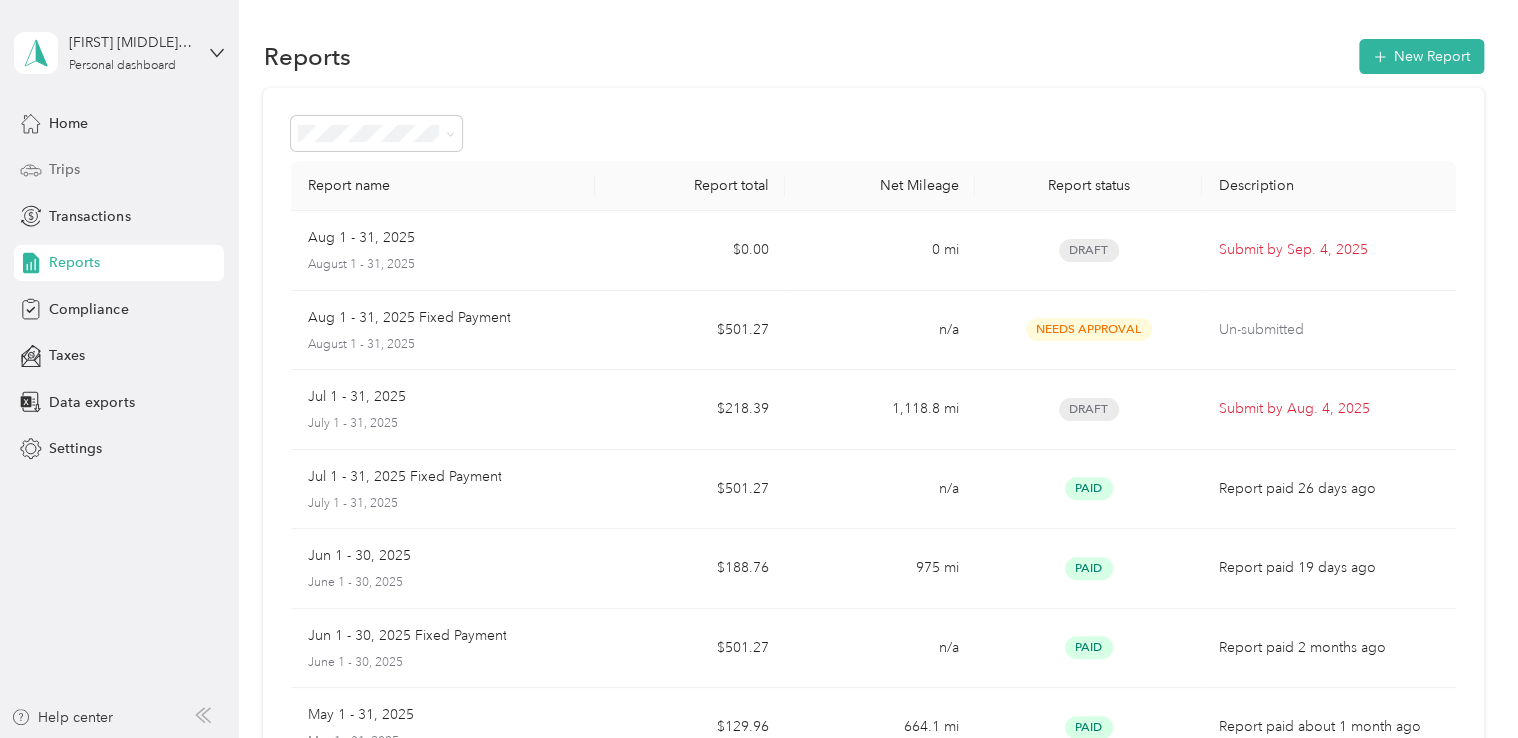 click on "Trips" at bounding box center (119, 170) 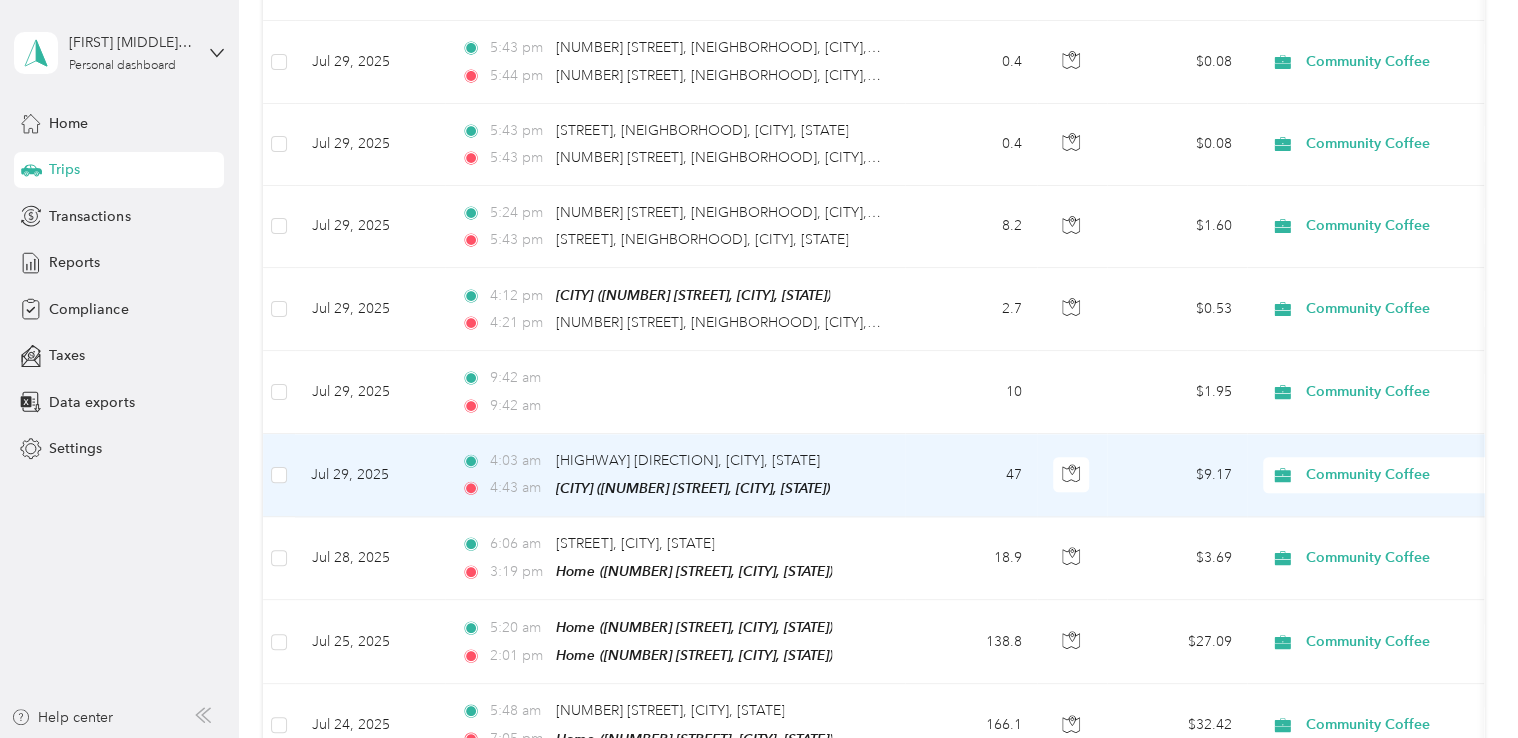 scroll, scrollTop: 1100, scrollLeft: 0, axis: vertical 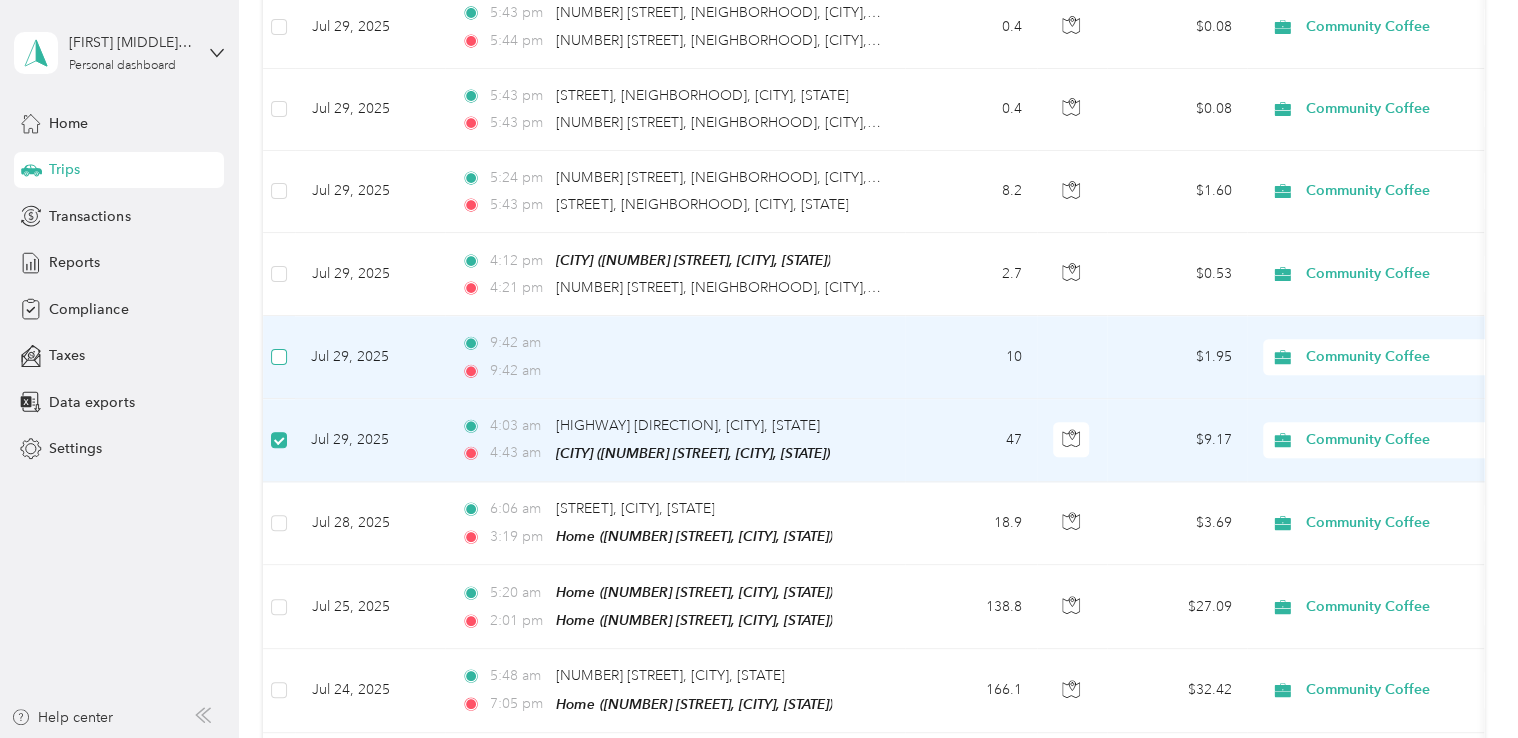 click at bounding box center [279, 357] 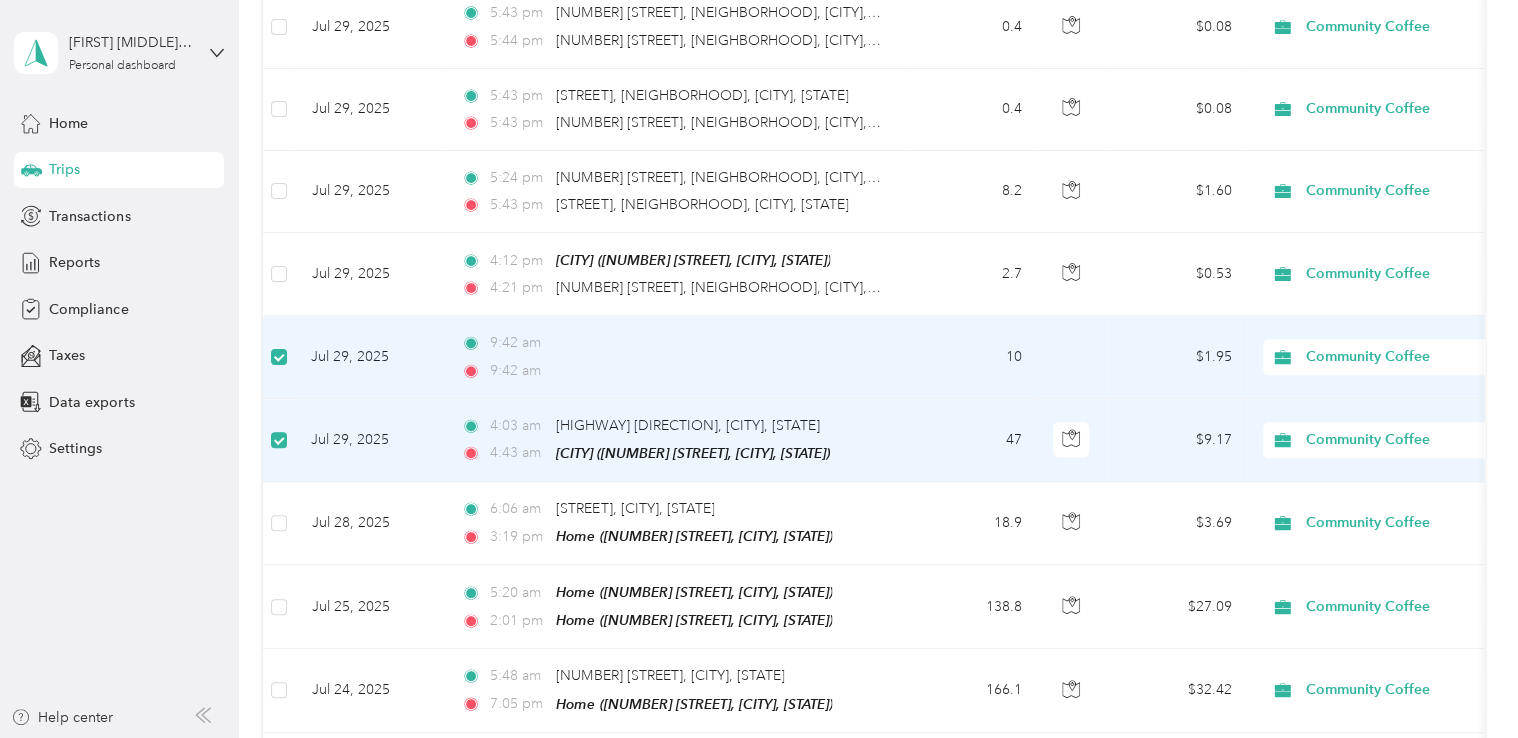 scroll, scrollTop: 998, scrollLeft: 0, axis: vertical 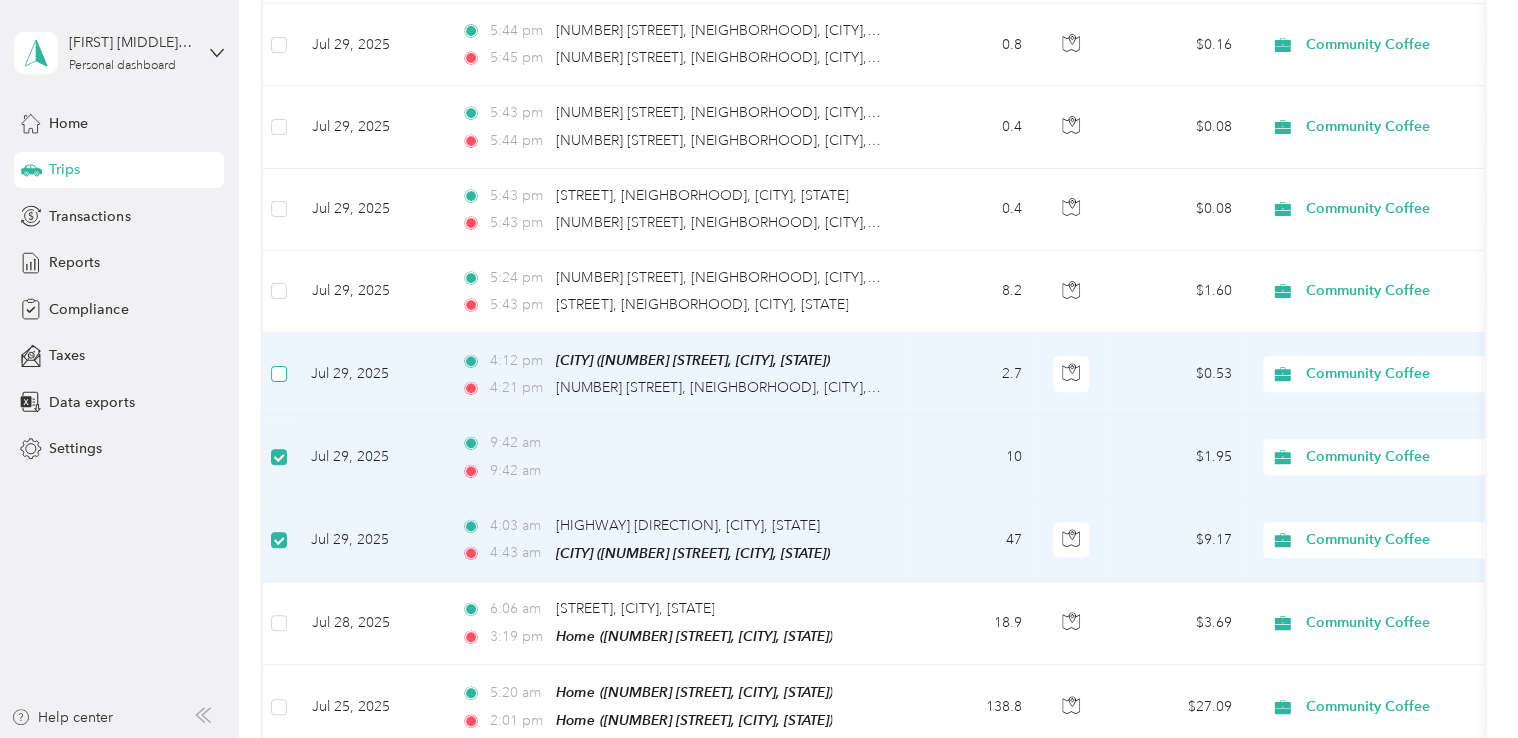 click at bounding box center (279, 374) 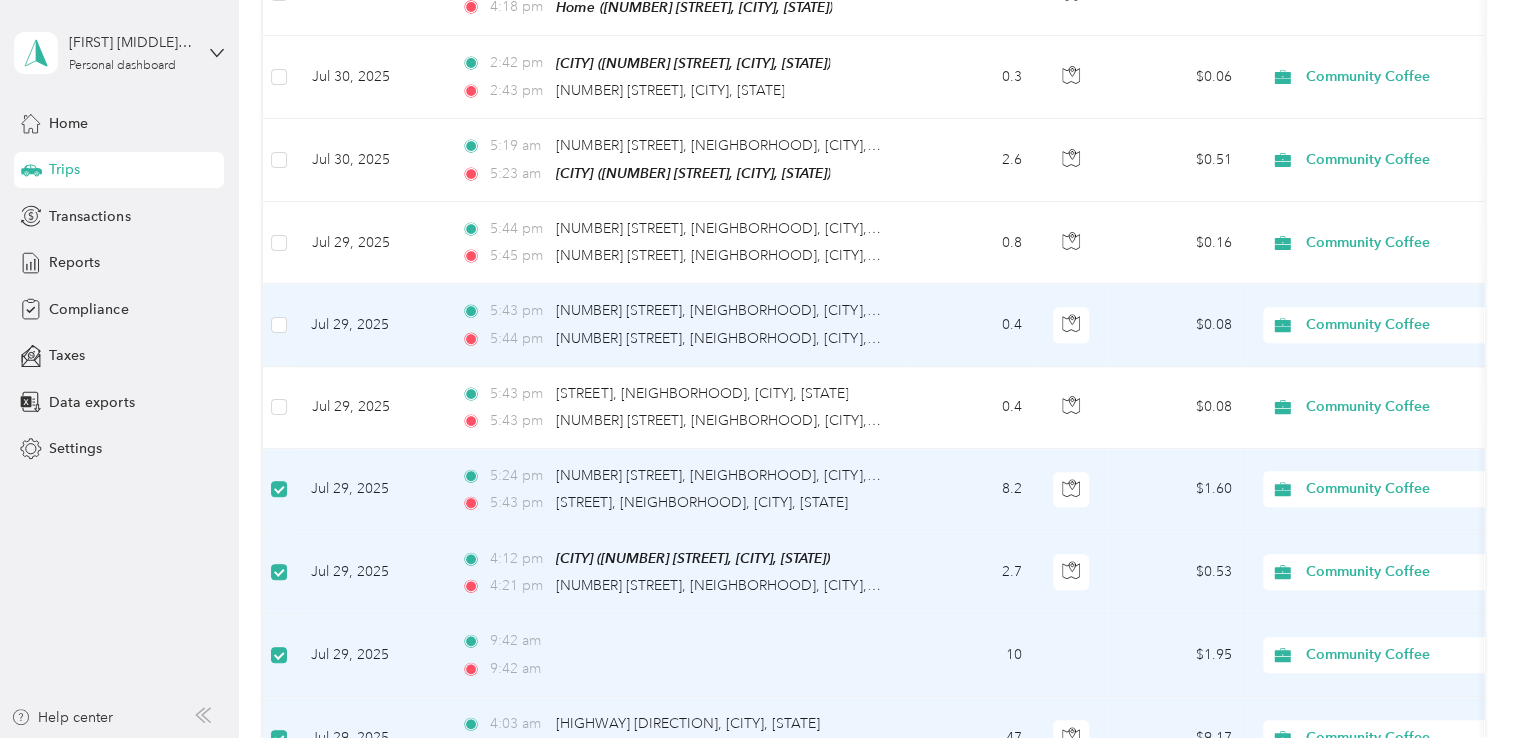 scroll, scrollTop: 798, scrollLeft: 0, axis: vertical 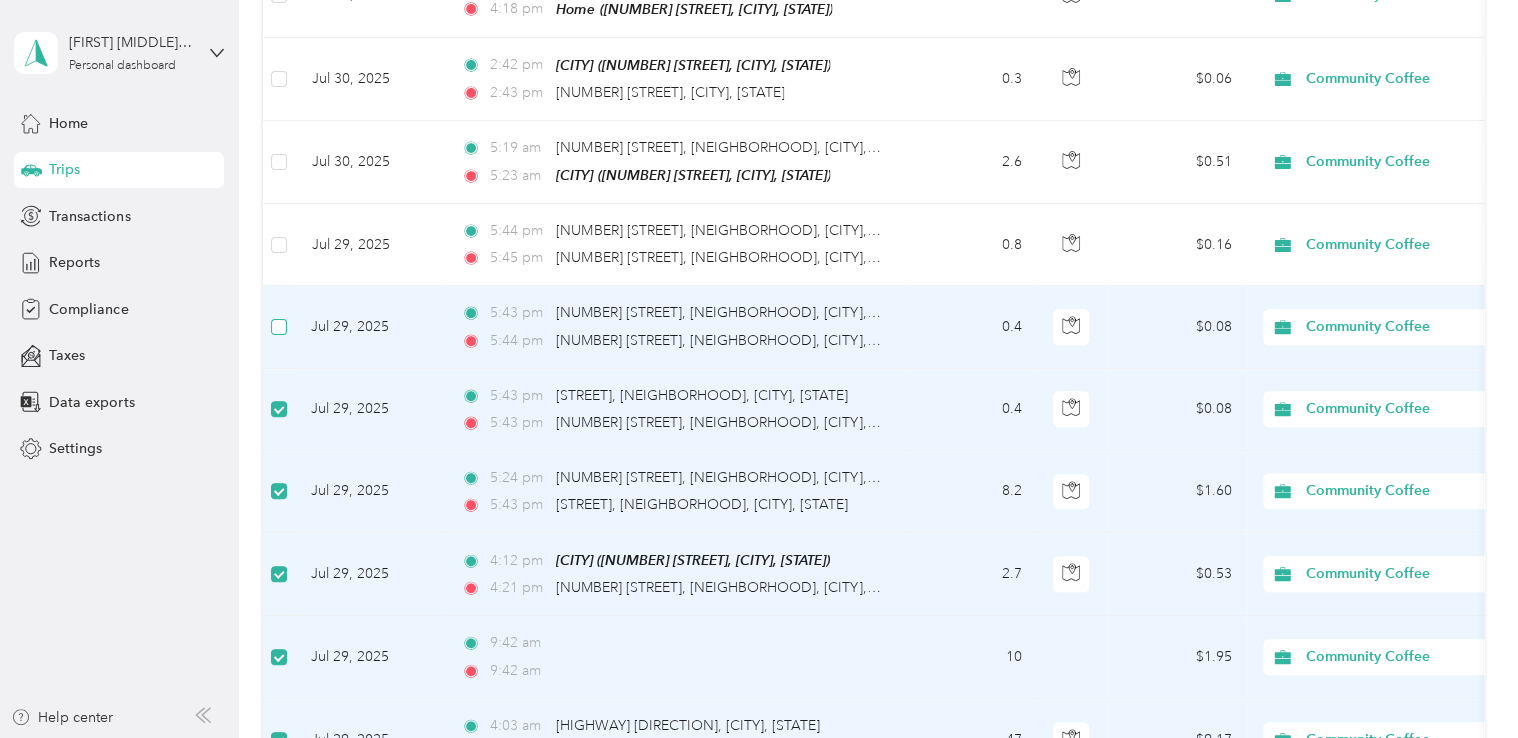 click at bounding box center (279, 327) 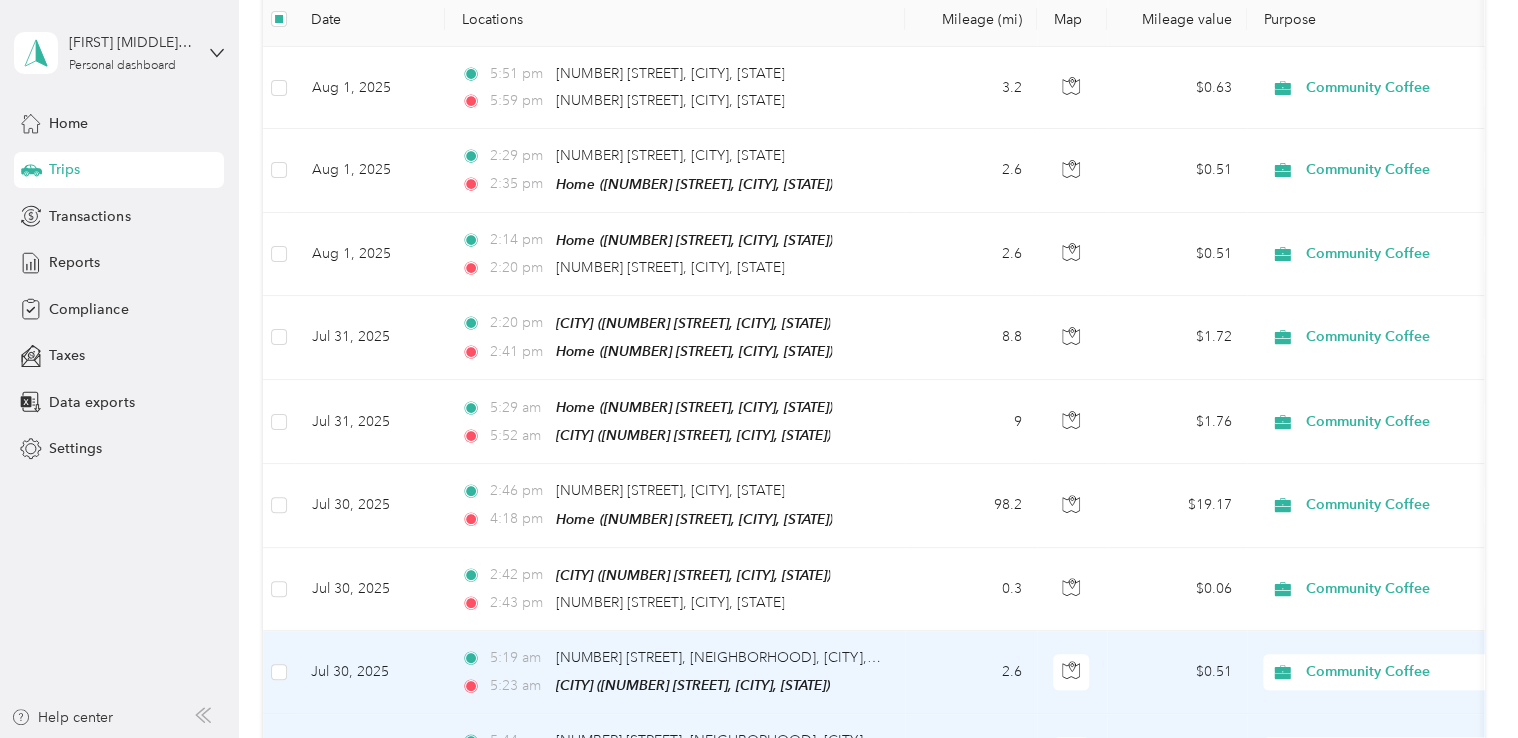 scroll, scrollTop: 0, scrollLeft: 0, axis: both 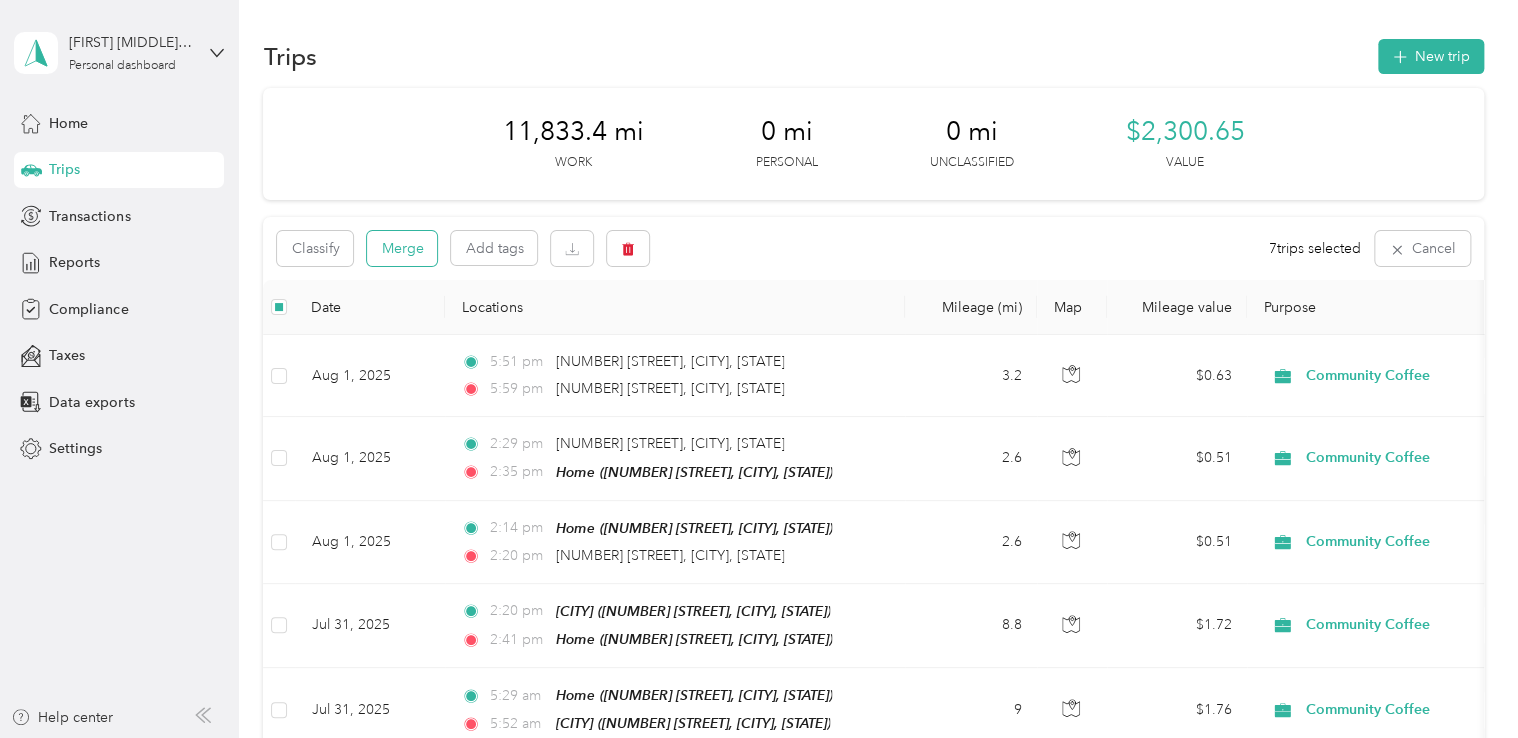 click on "Merge" at bounding box center (402, 248) 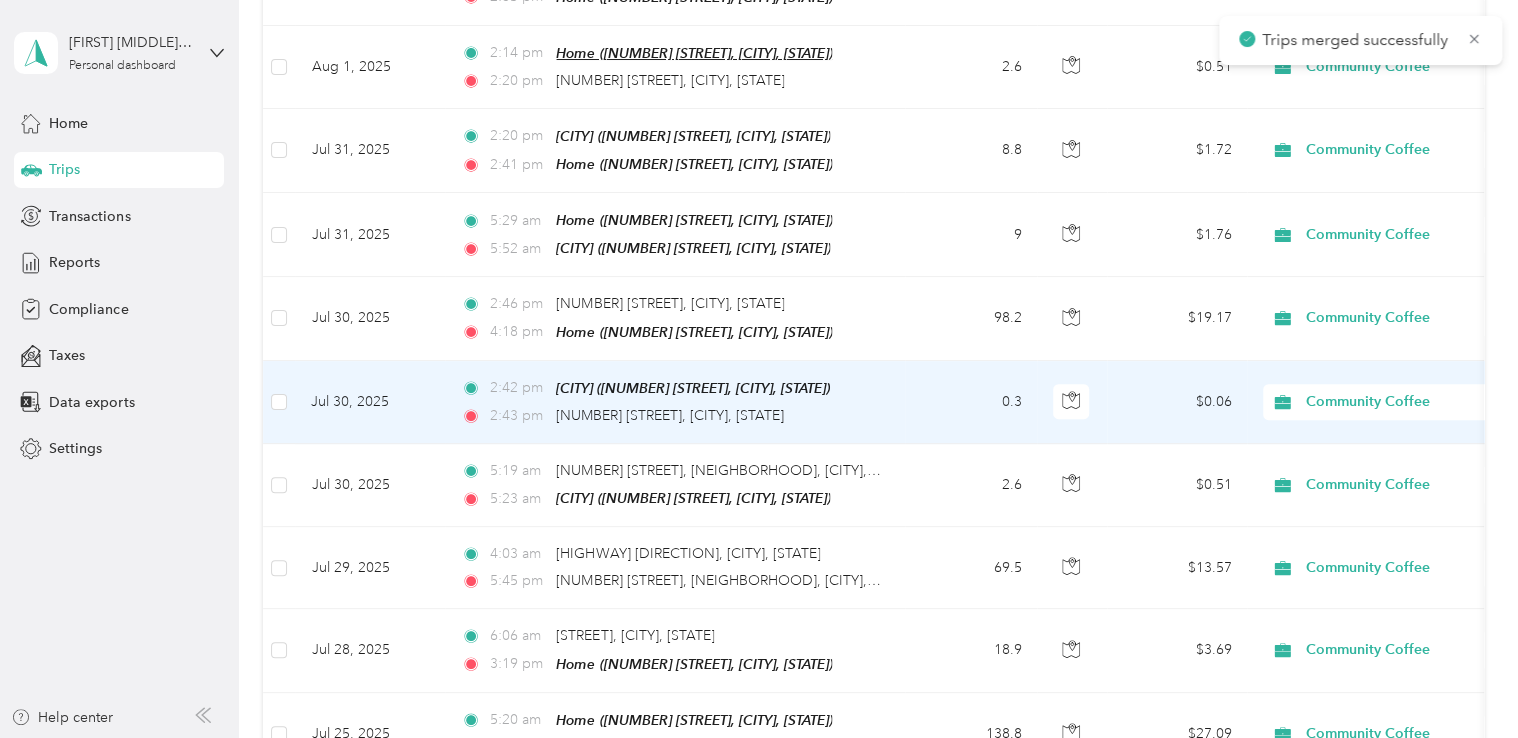 scroll, scrollTop: 500, scrollLeft: 0, axis: vertical 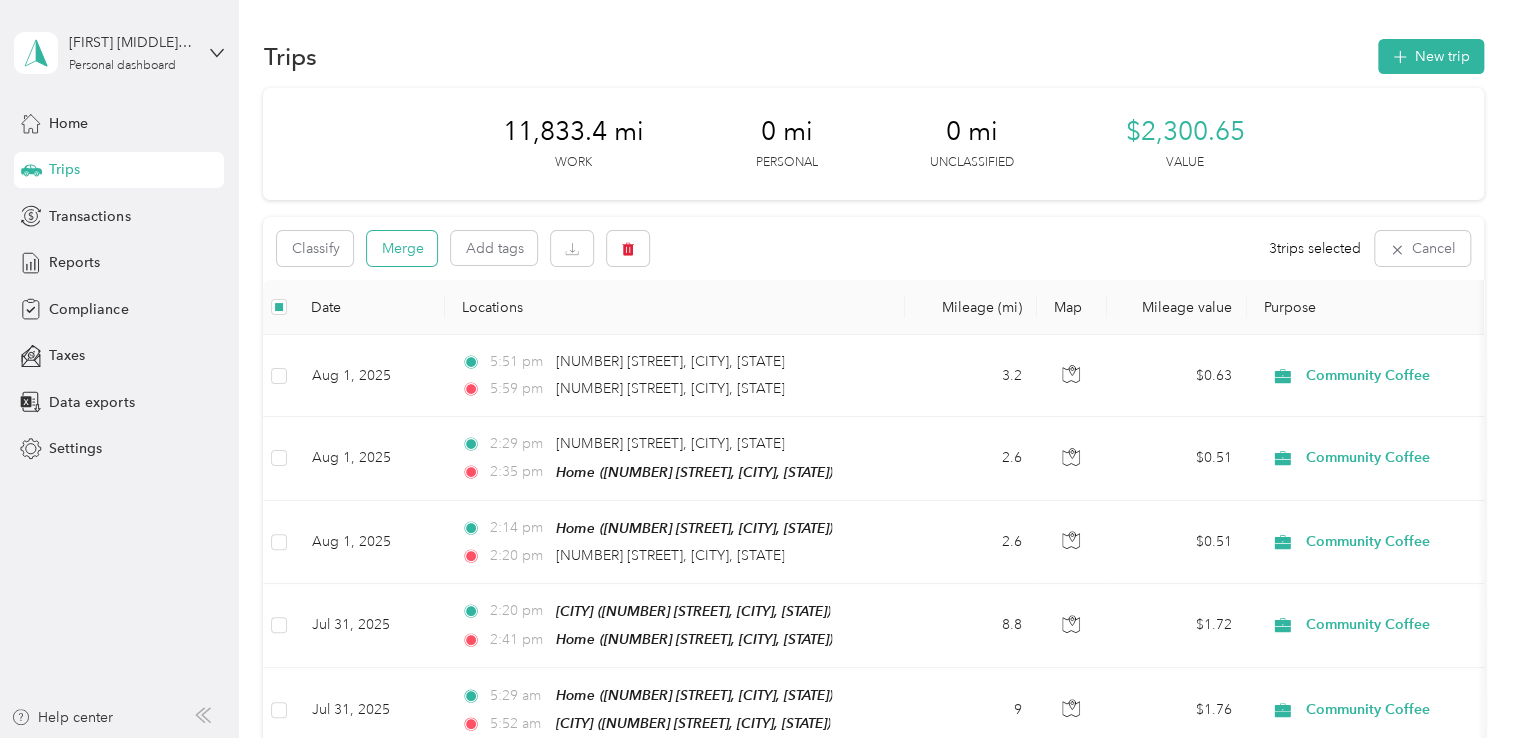 click on "Merge" at bounding box center [402, 248] 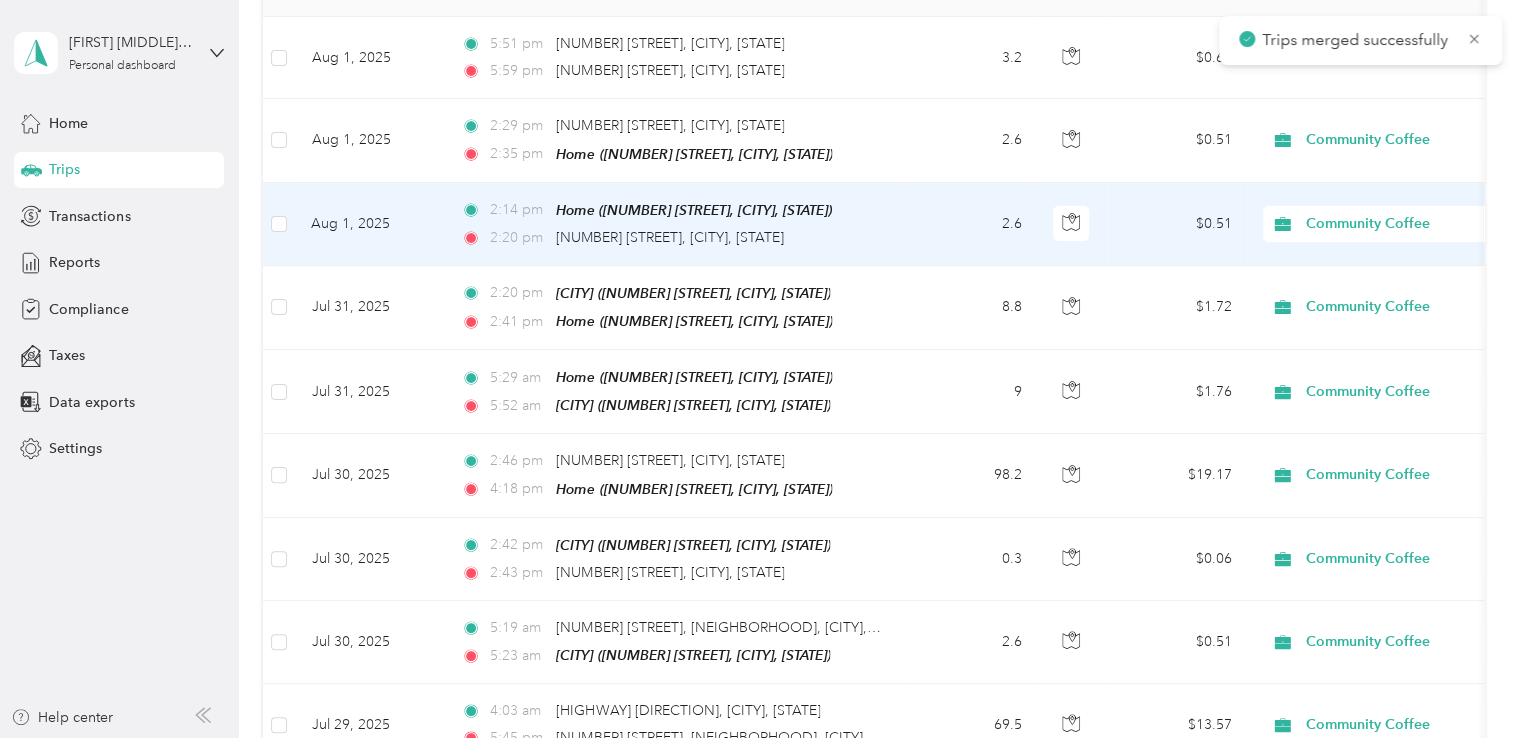 scroll, scrollTop: 400, scrollLeft: 0, axis: vertical 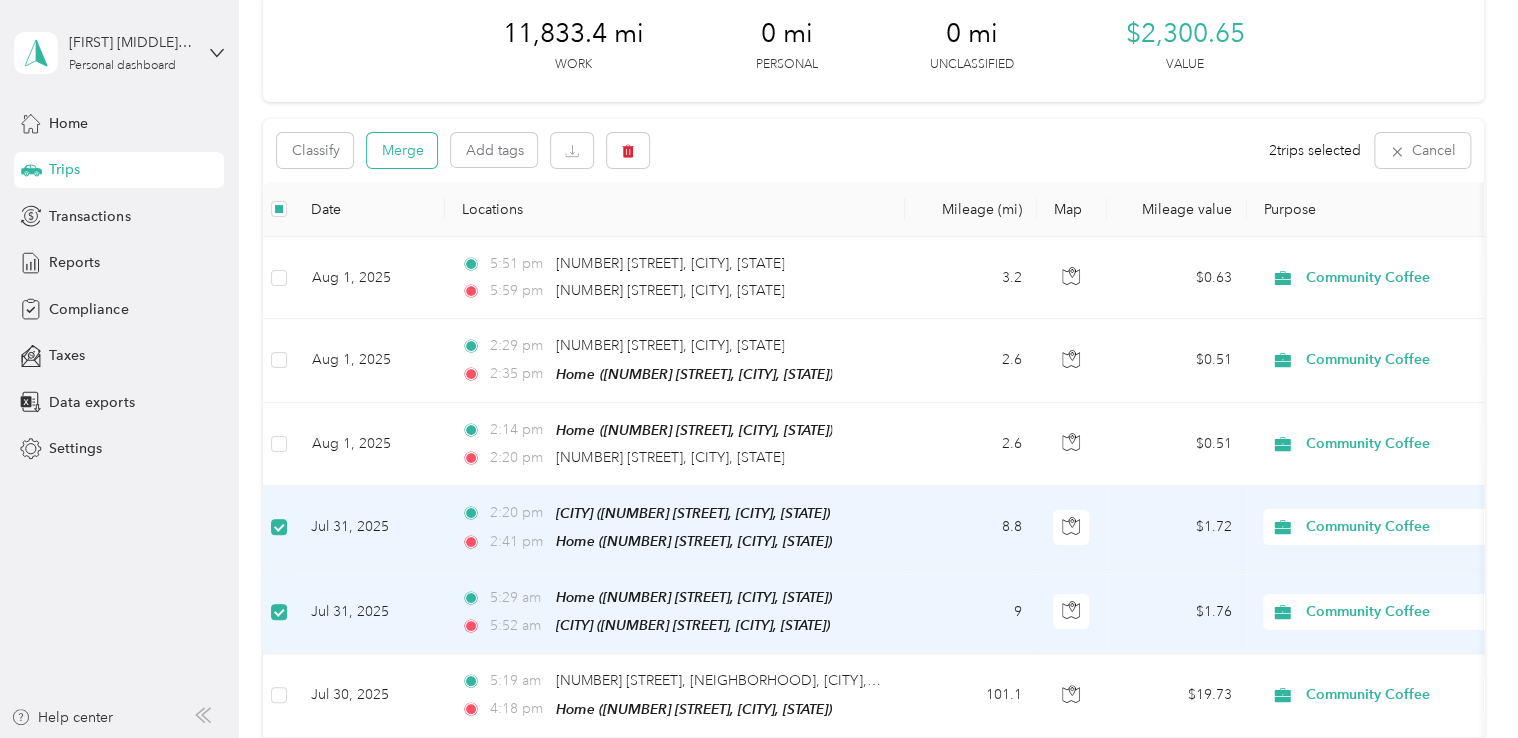 click on "Merge" at bounding box center [402, 150] 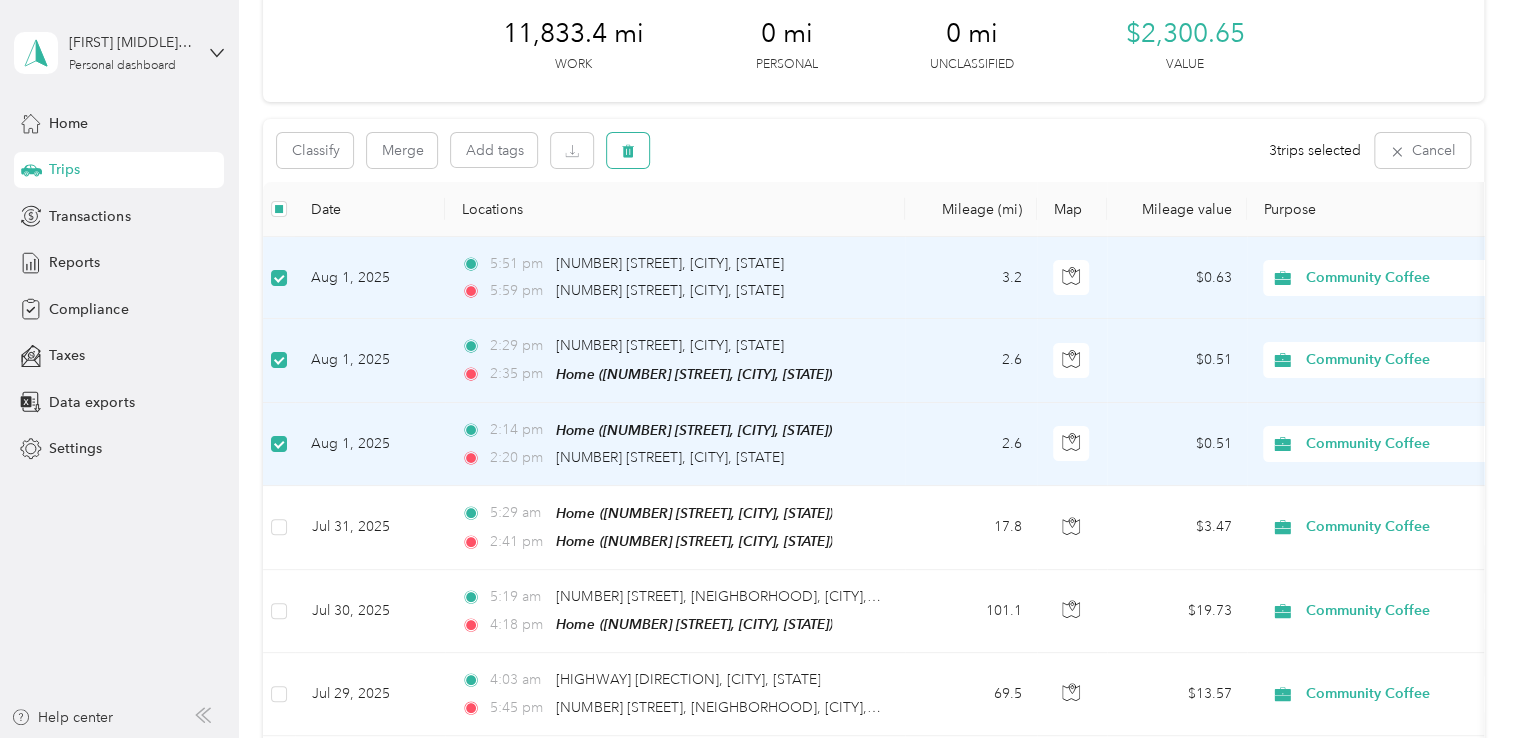 click 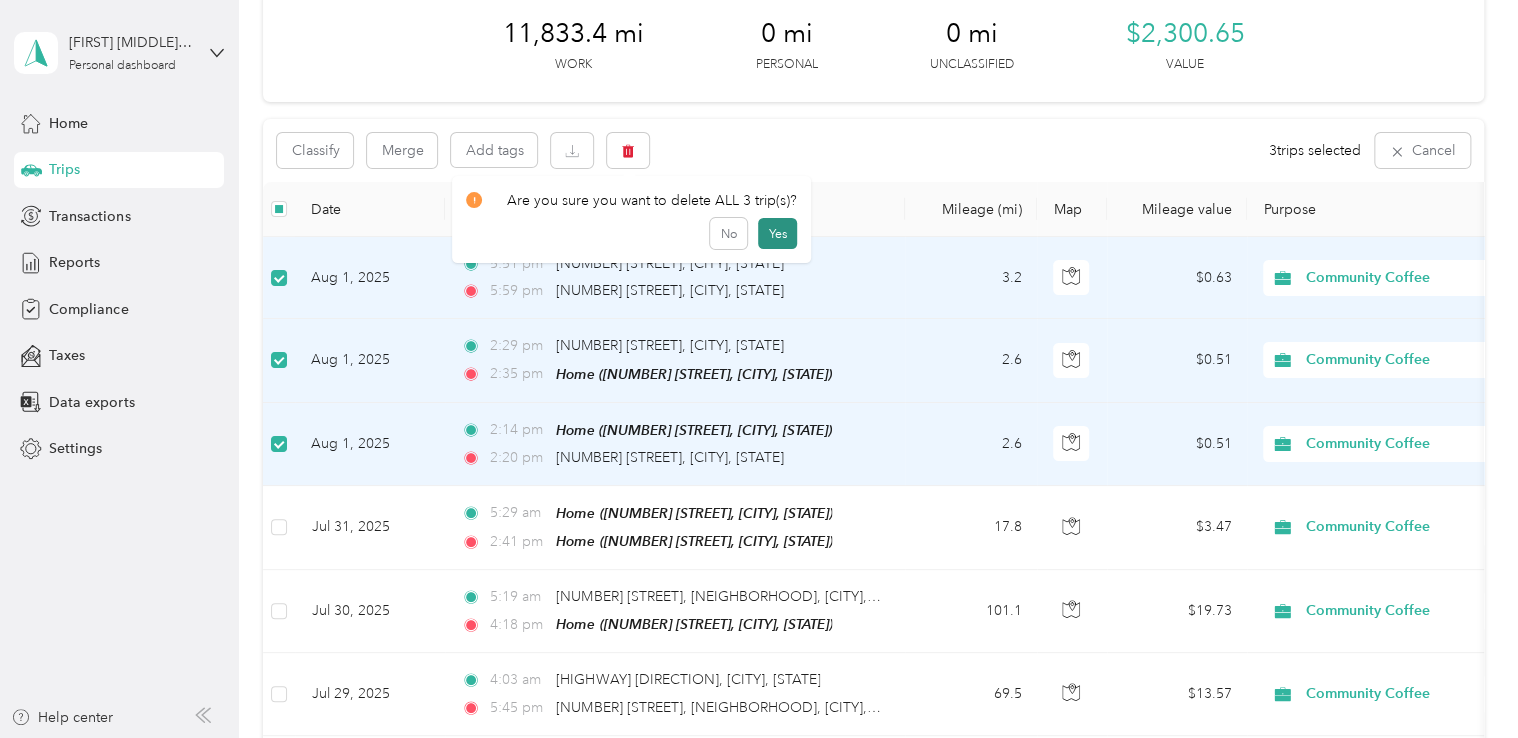 click on "Yes" at bounding box center [777, 234] 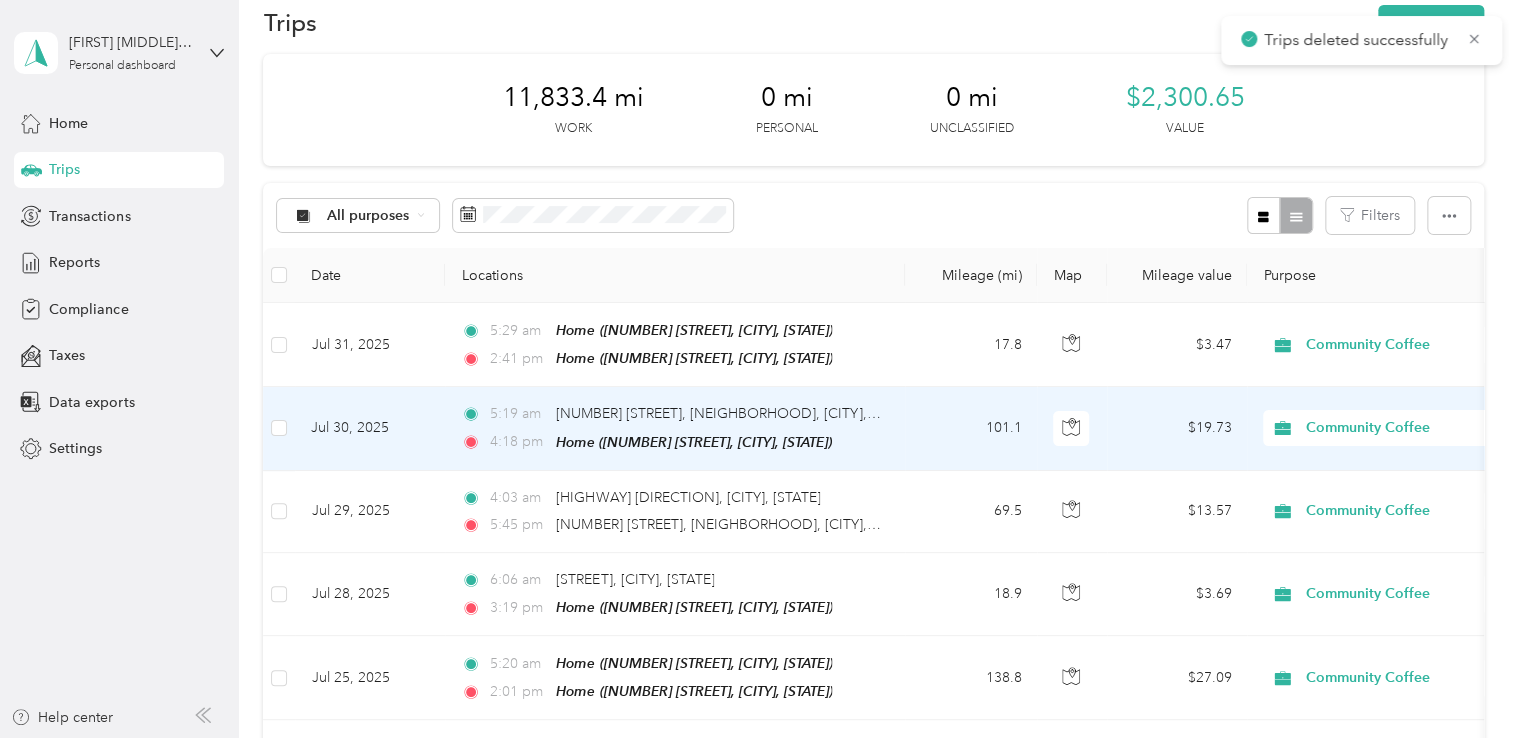 scroll, scrollTop: 0, scrollLeft: 0, axis: both 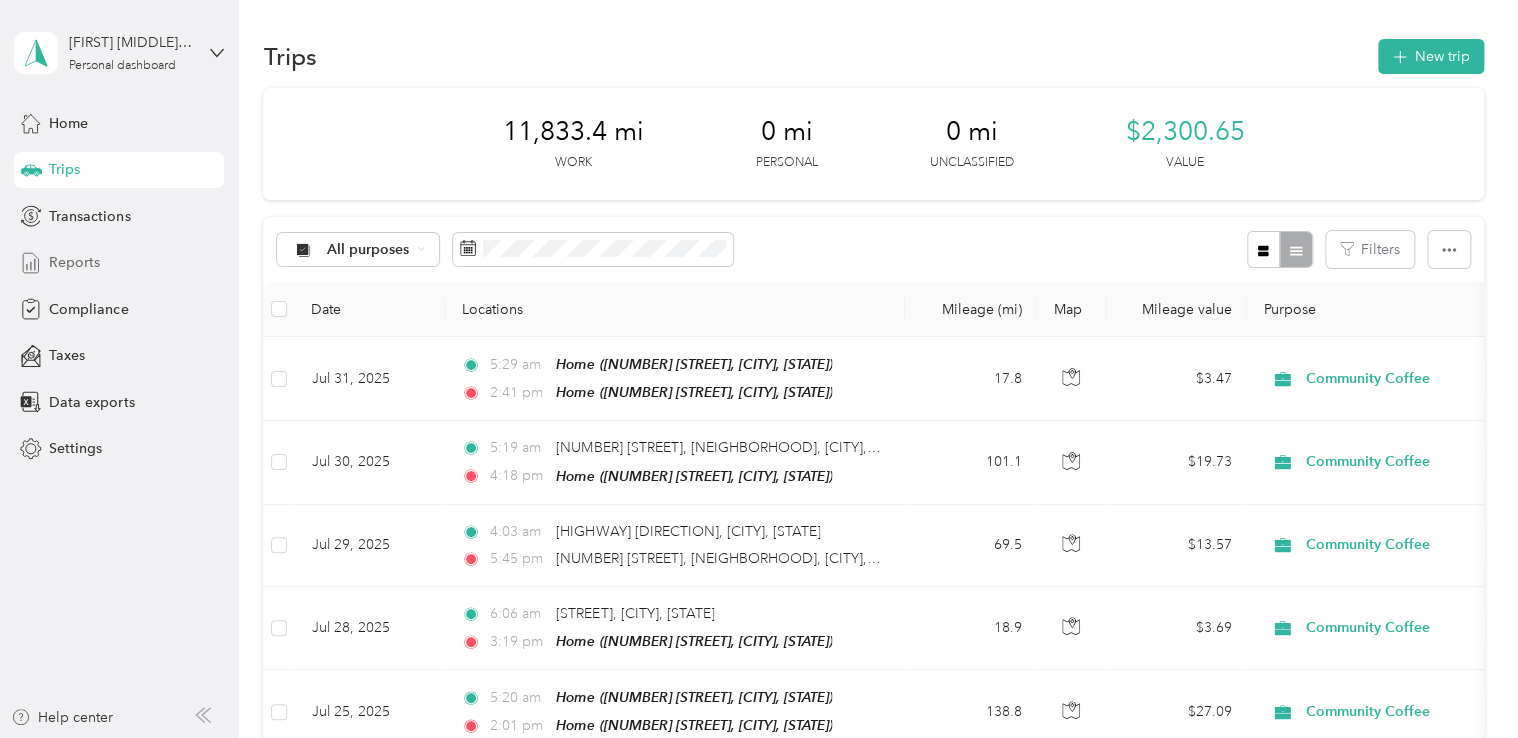 click on "Reports" at bounding box center [74, 262] 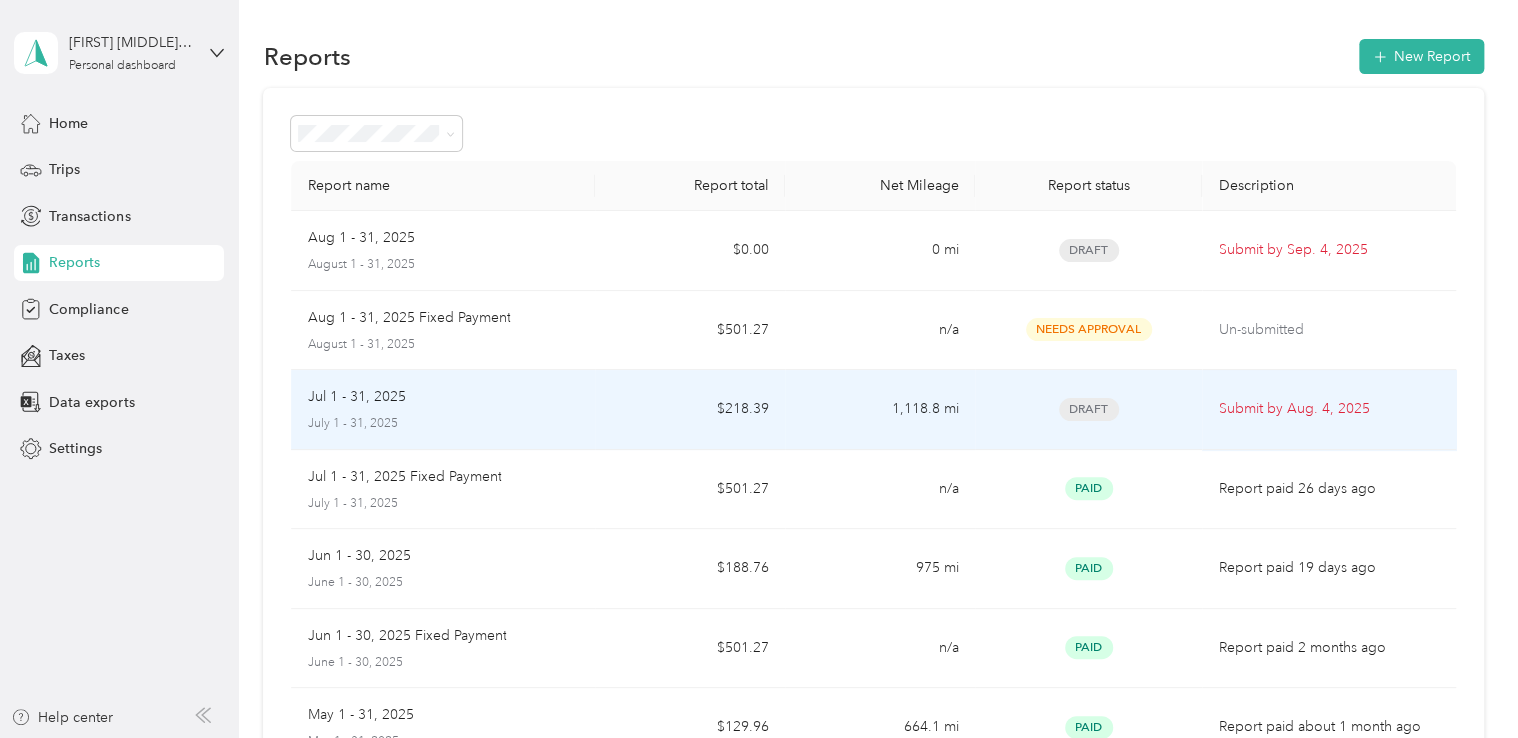 click on "Jul 1 - 31, 2025" at bounding box center [443, 397] 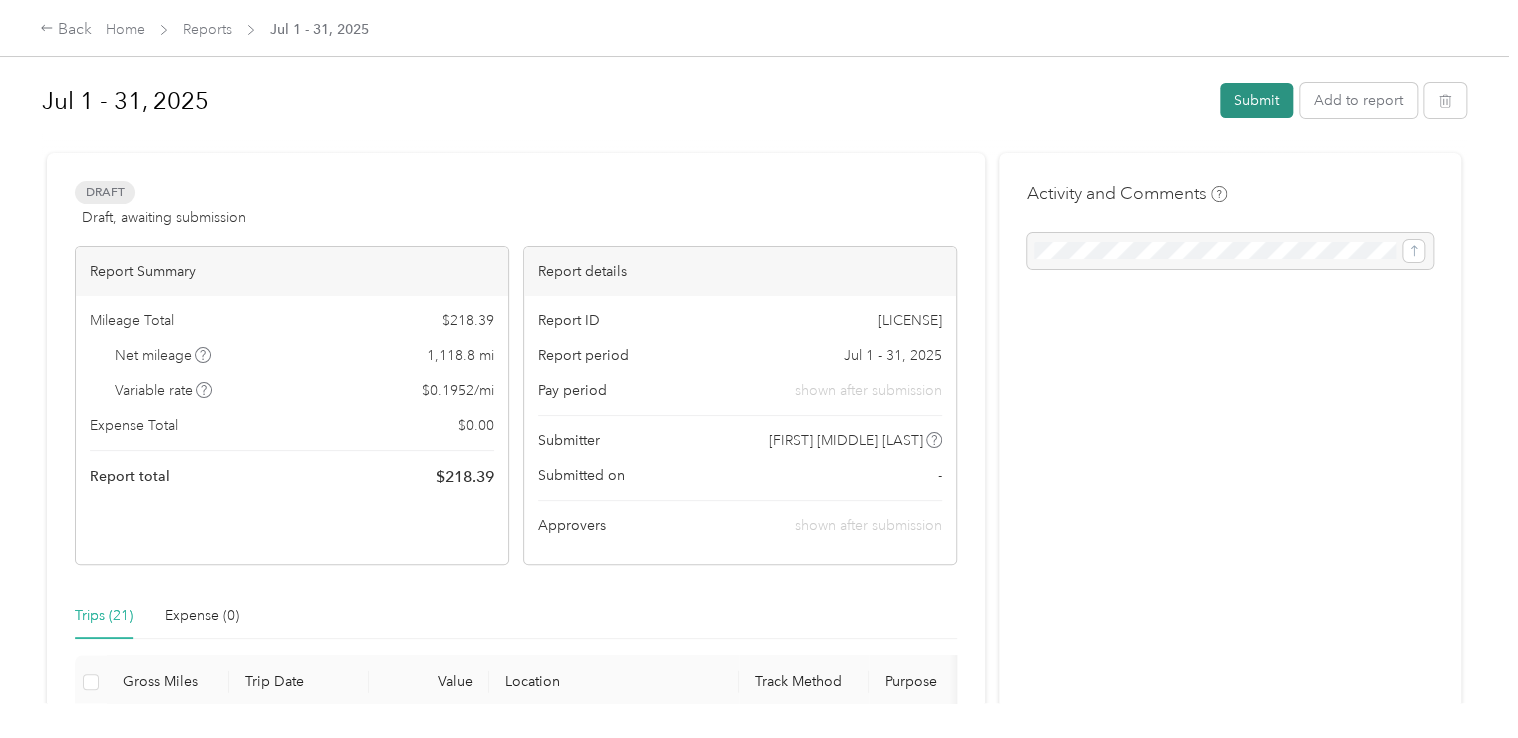 click on "Submit" at bounding box center [1256, 100] 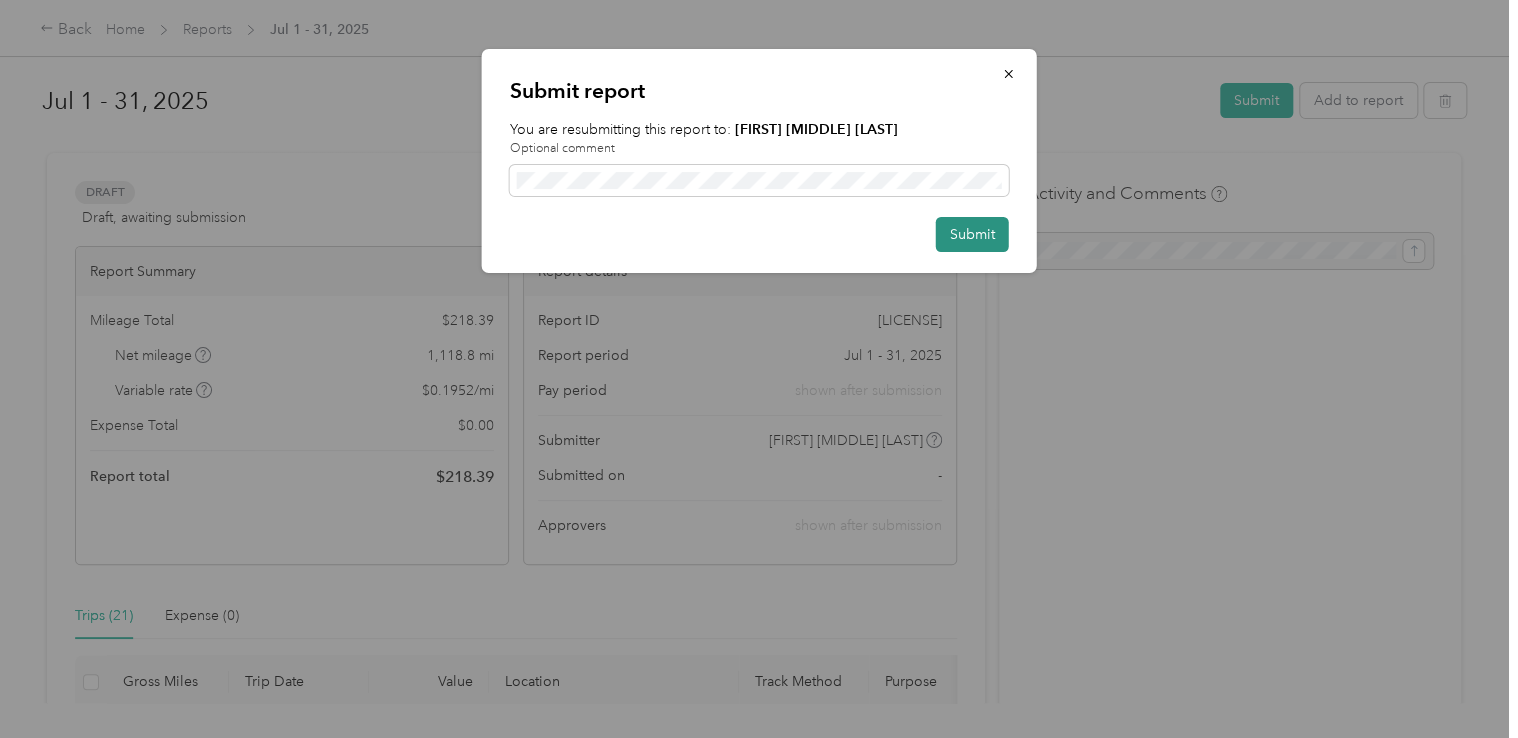 click on "Submit" at bounding box center [972, 234] 